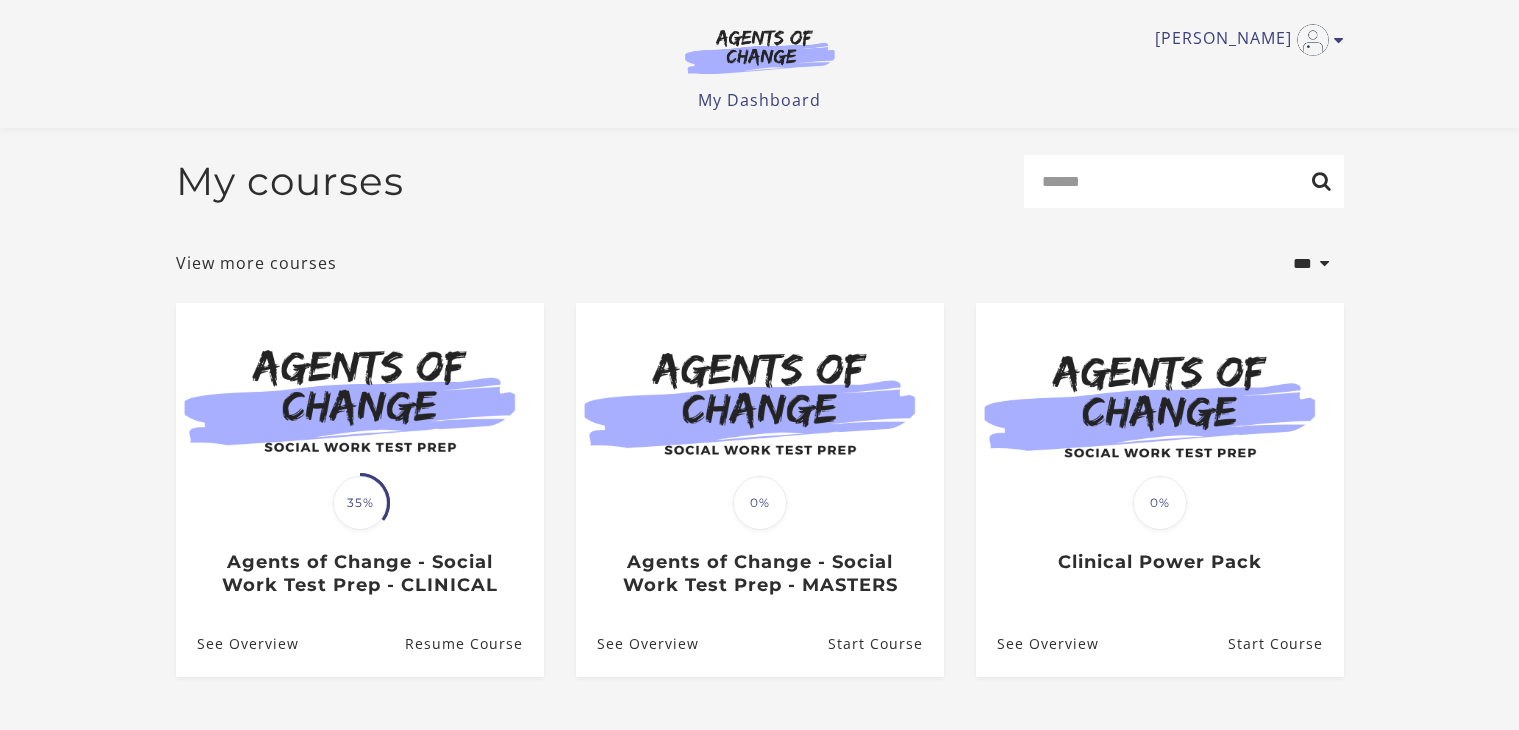 scroll, scrollTop: 132, scrollLeft: 0, axis: vertical 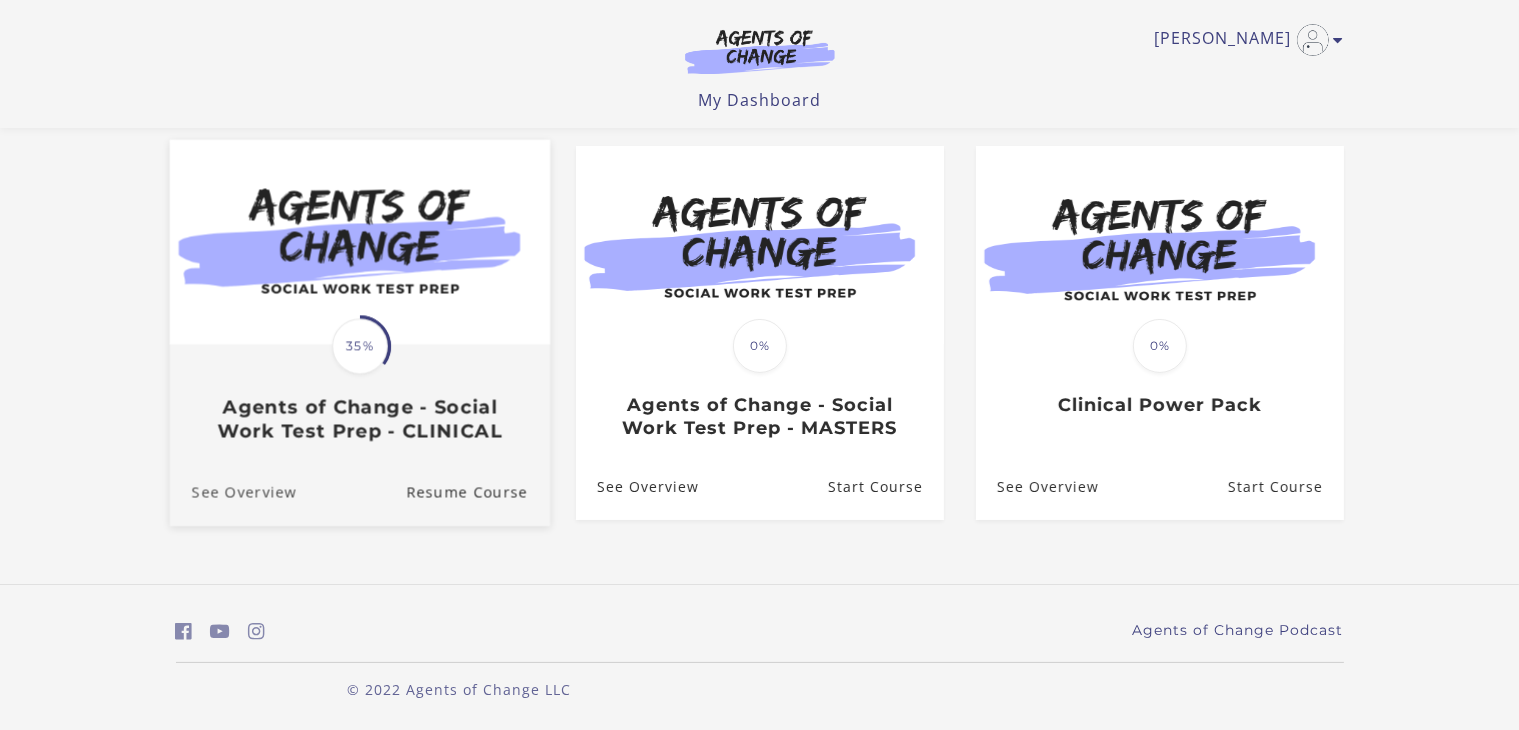 click on "See Overview" at bounding box center [232, 492] 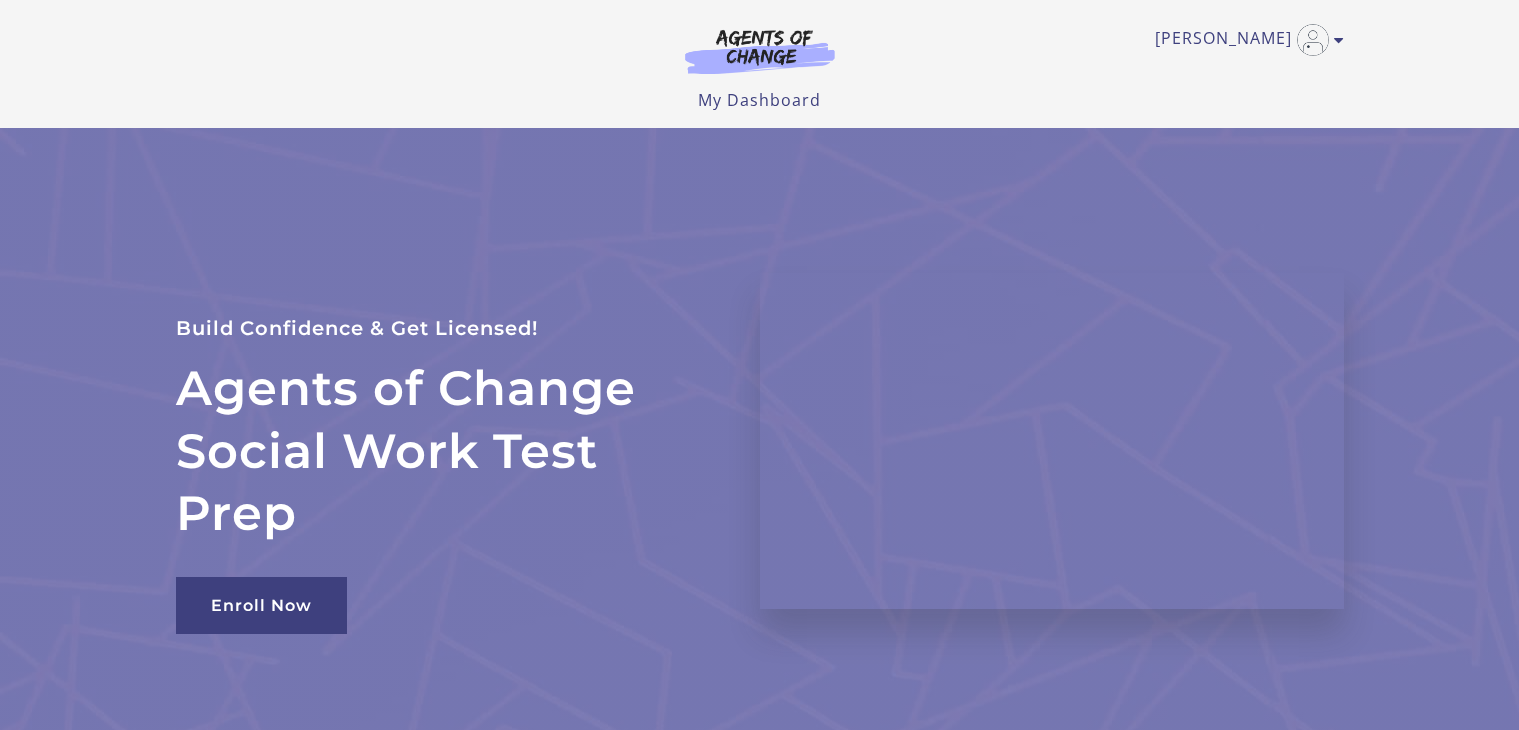 scroll, scrollTop: 0, scrollLeft: 0, axis: both 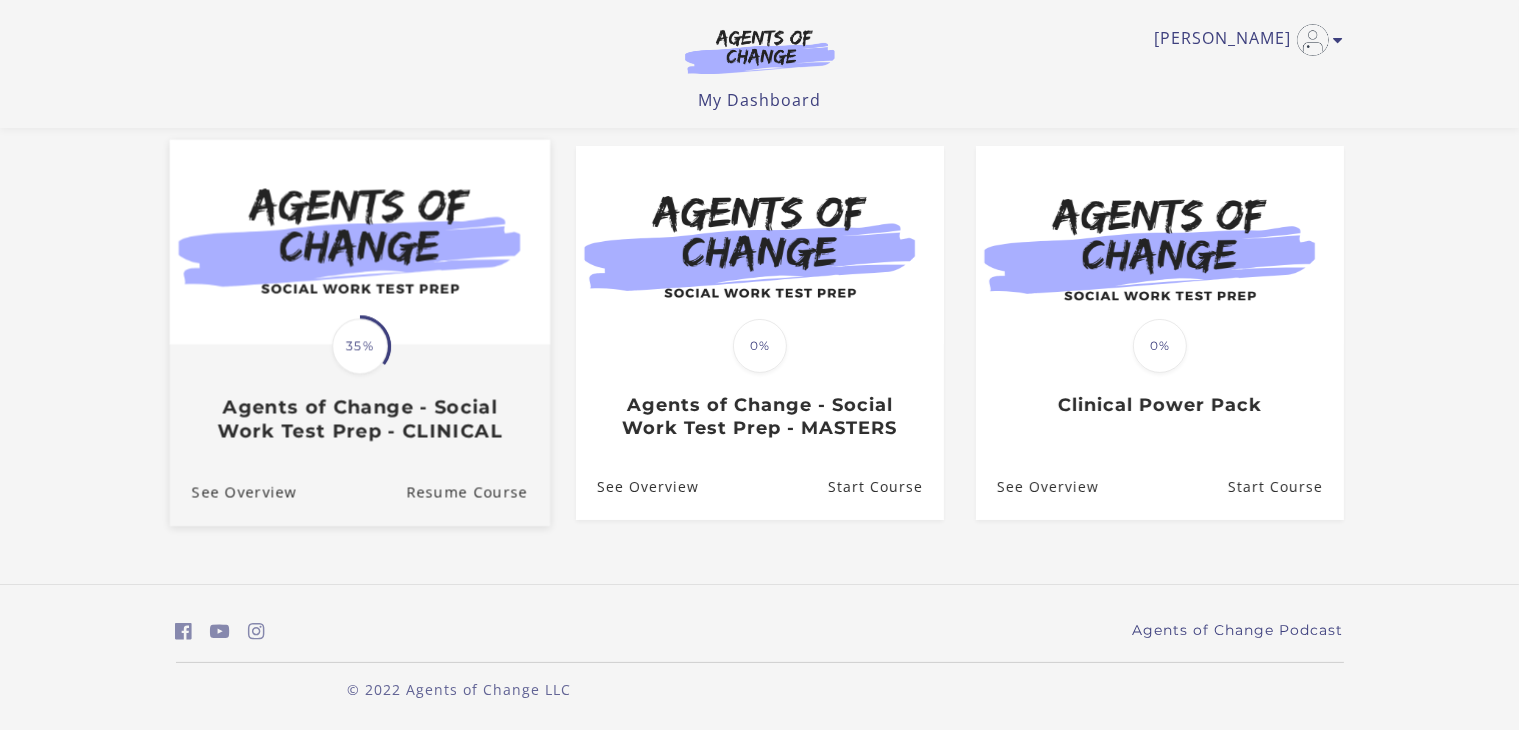 click on "Agents of Change - Social Work Test Prep - CLINICAL" at bounding box center [359, 419] 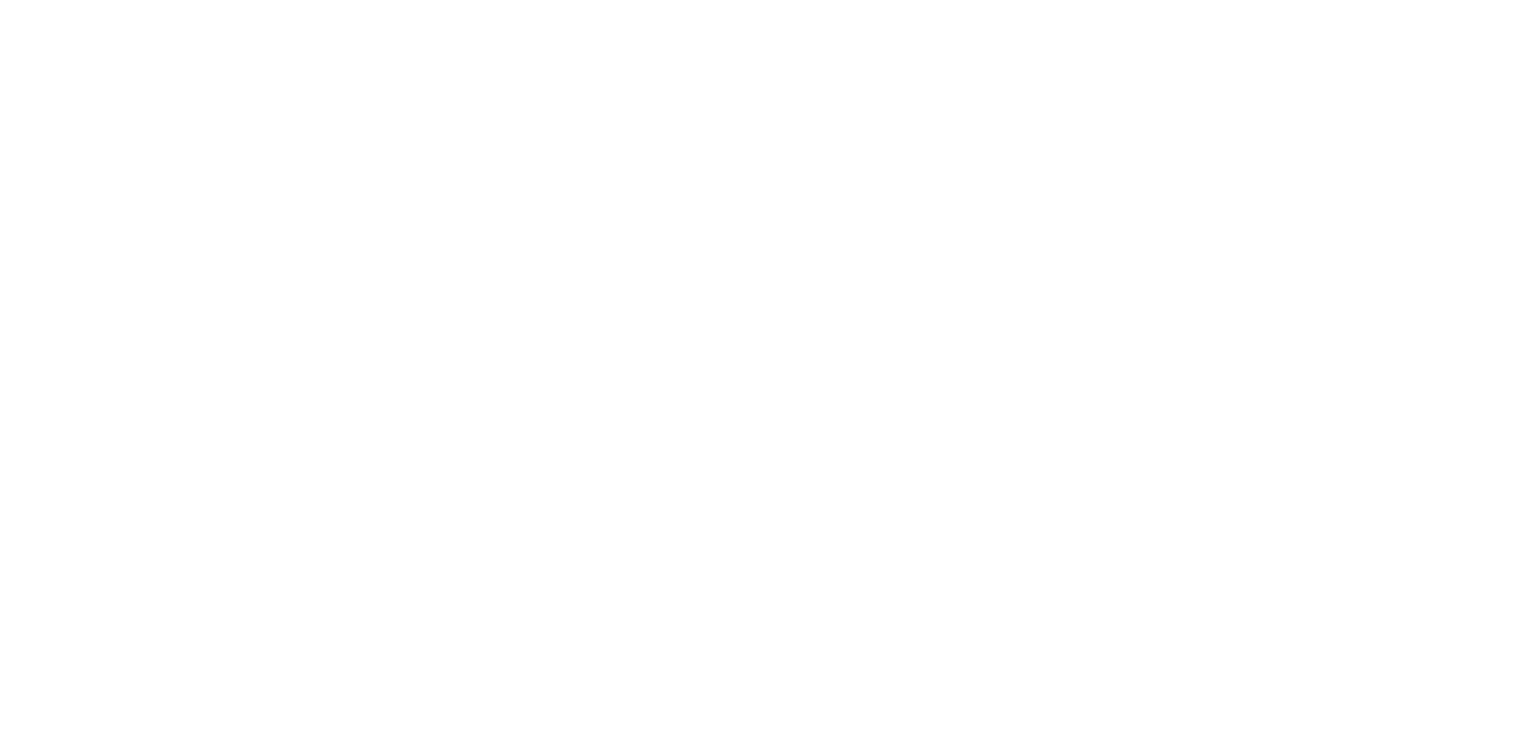 scroll, scrollTop: 0, scrollLeft: 0, axis: both 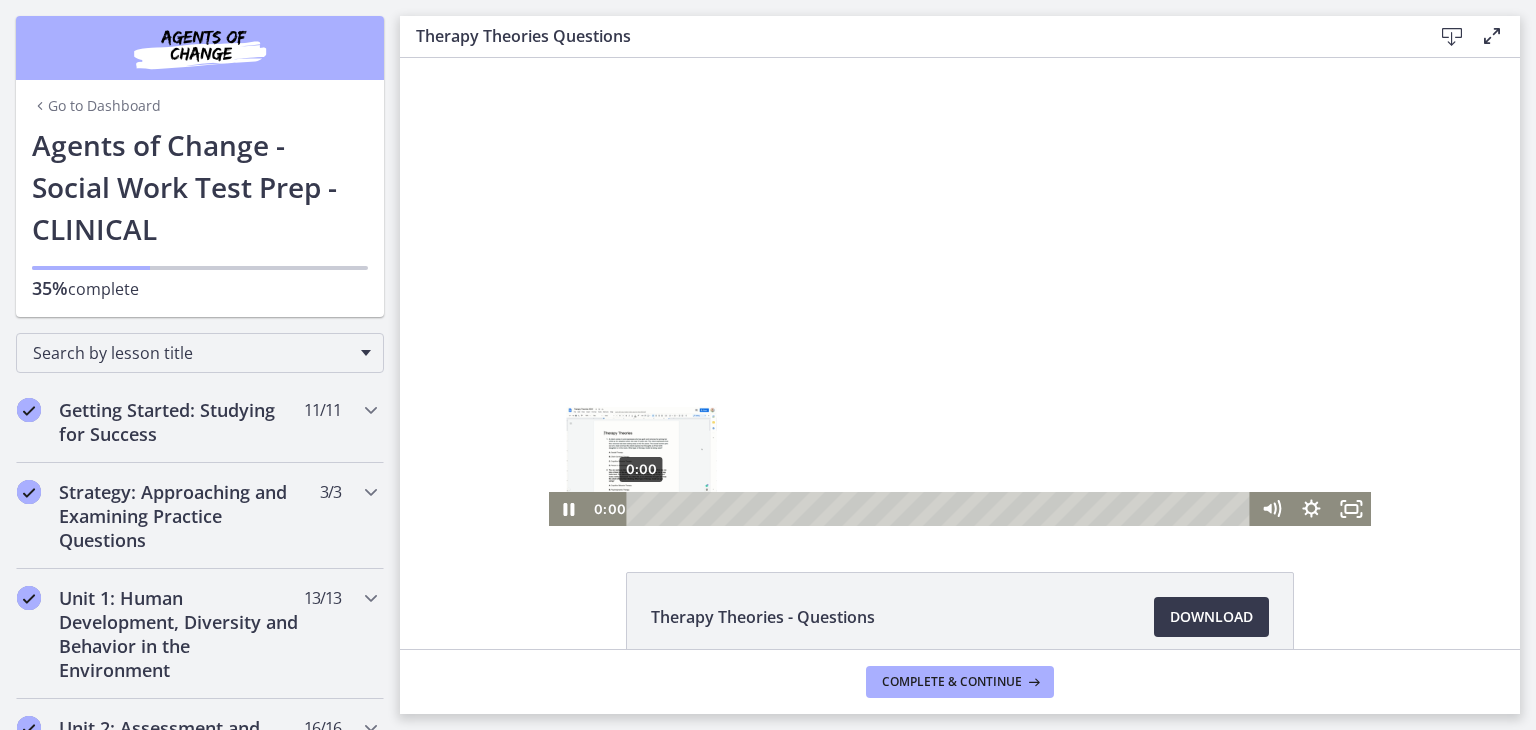 click at bounding box center (641, 508) 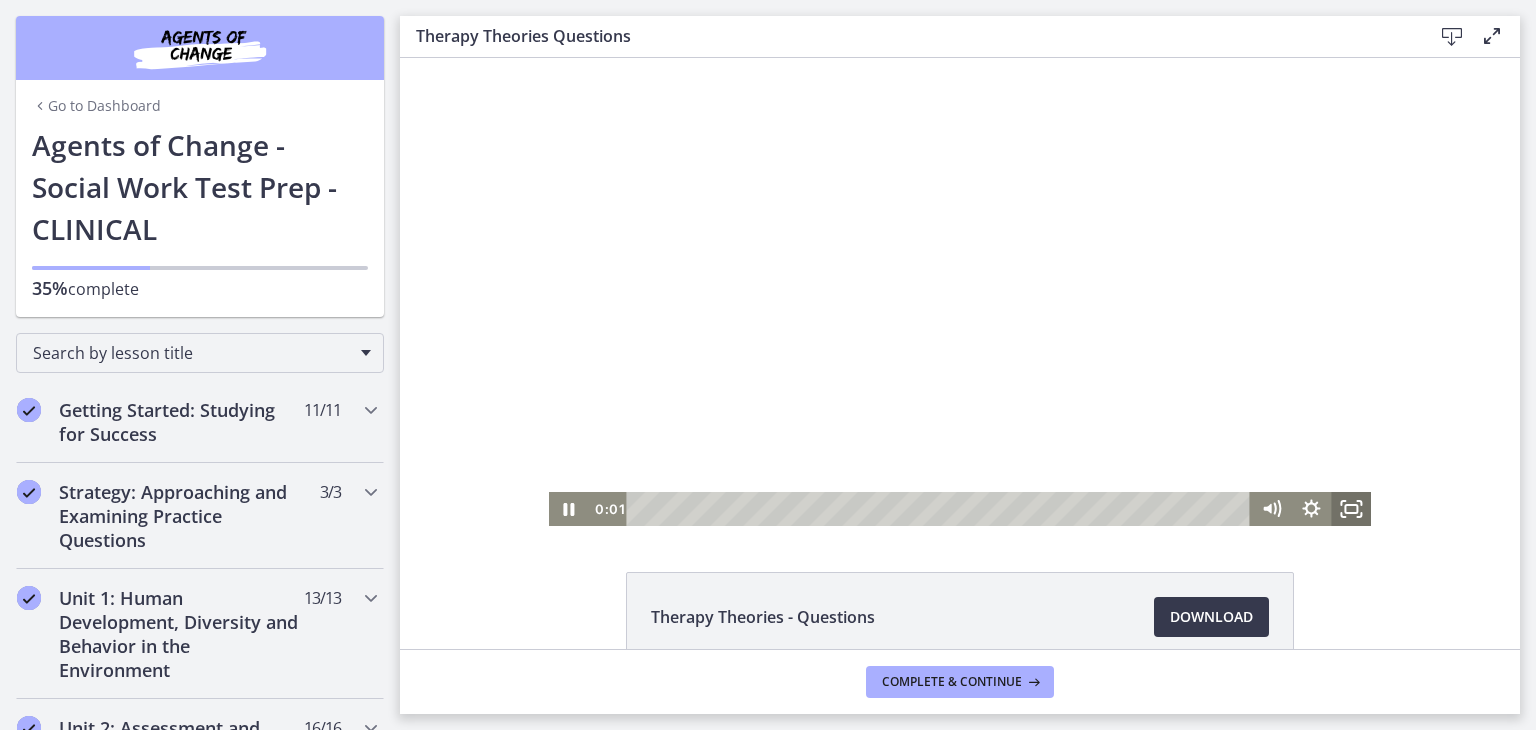 click 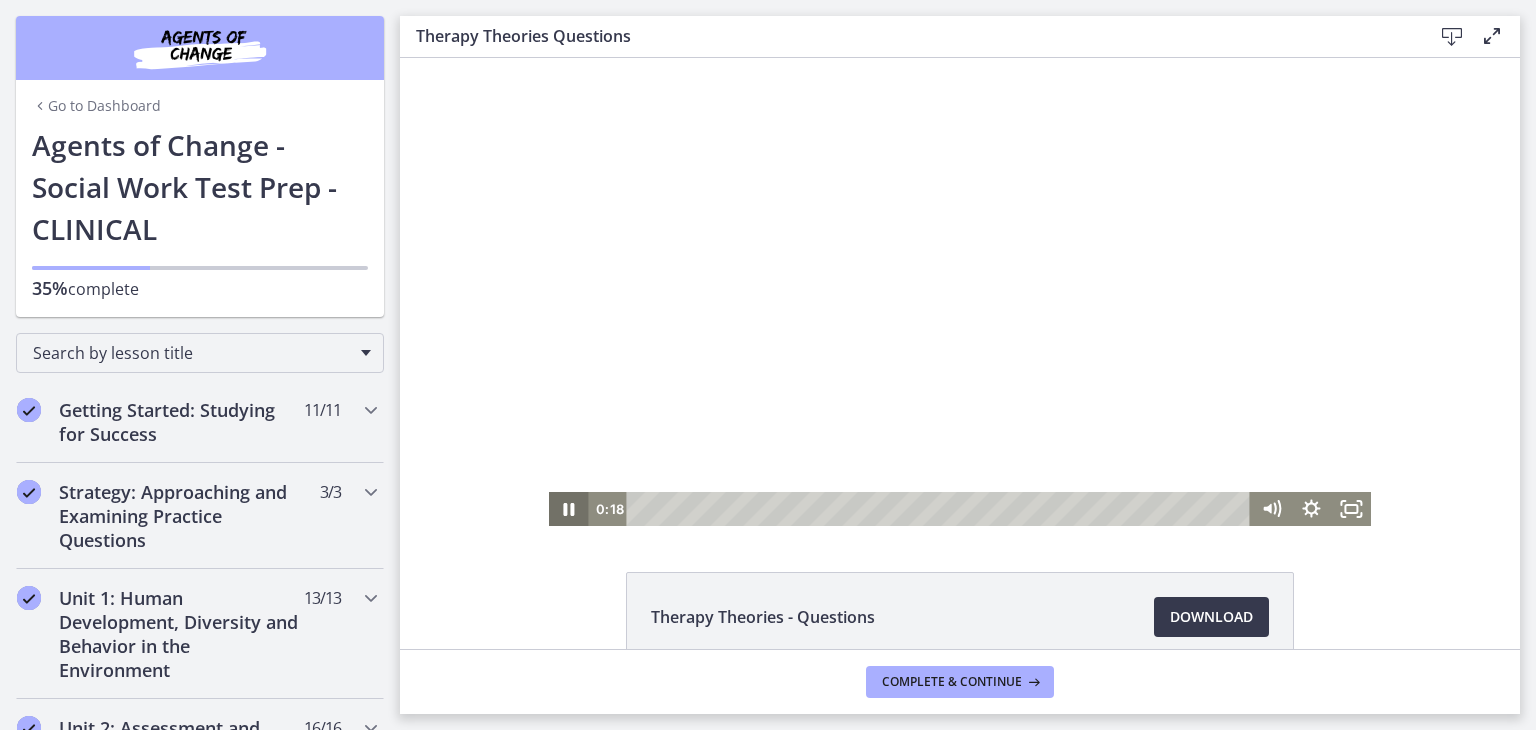click 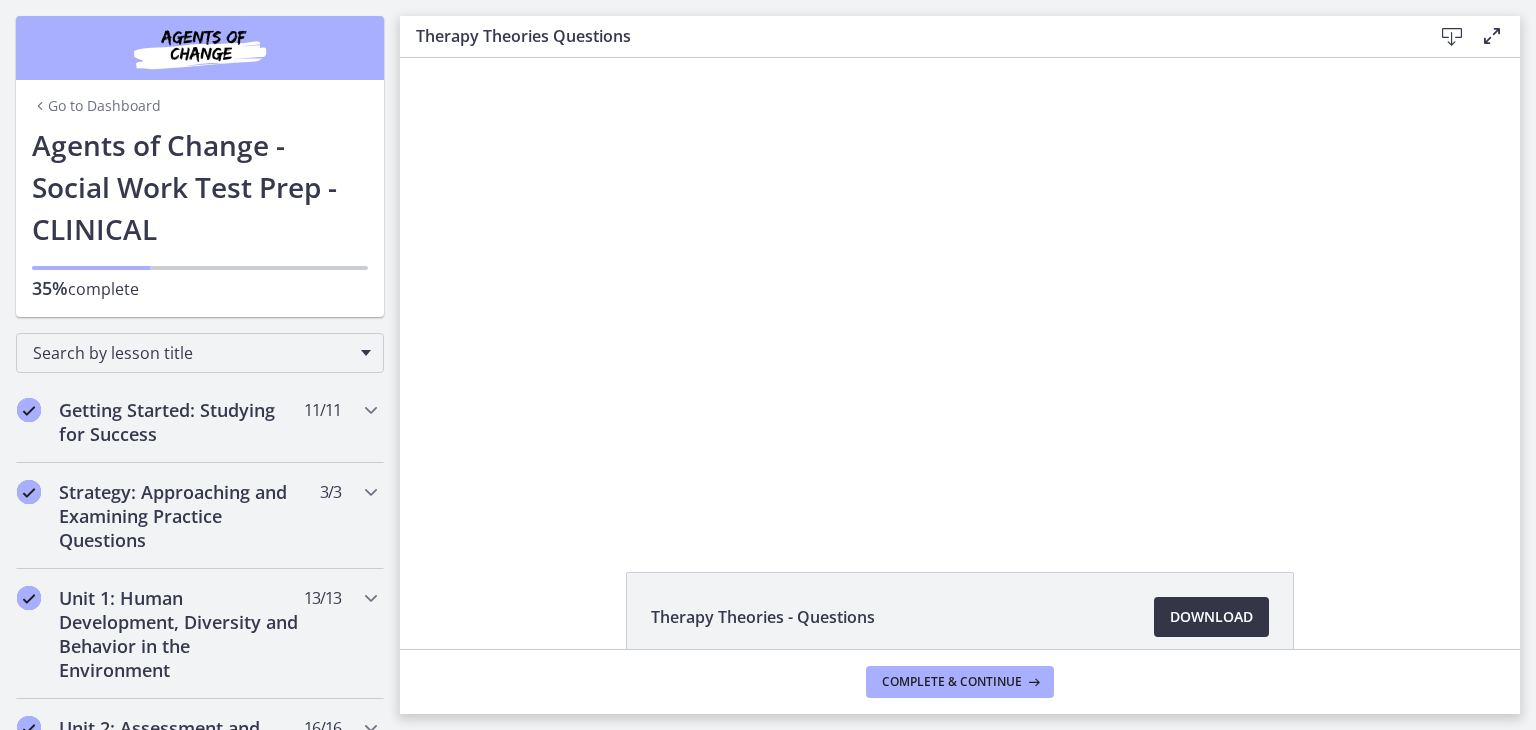 click on "Download
Opens in a new window" at bounding box center [1211, 617] 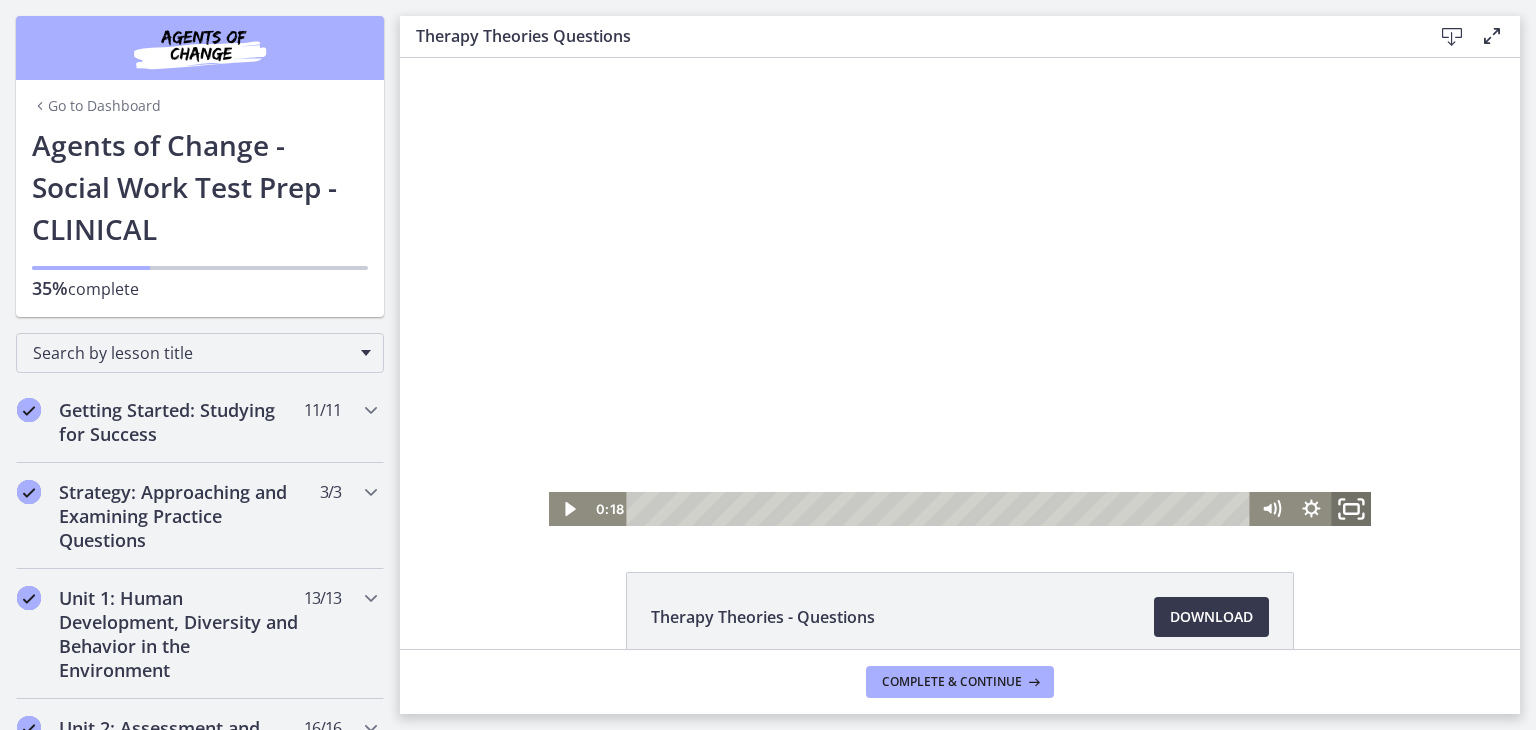 drag, startPoint x: 1344, startPoint y: 507, endPoint x: 1744, endPoint y: 653, distance: 425.81216 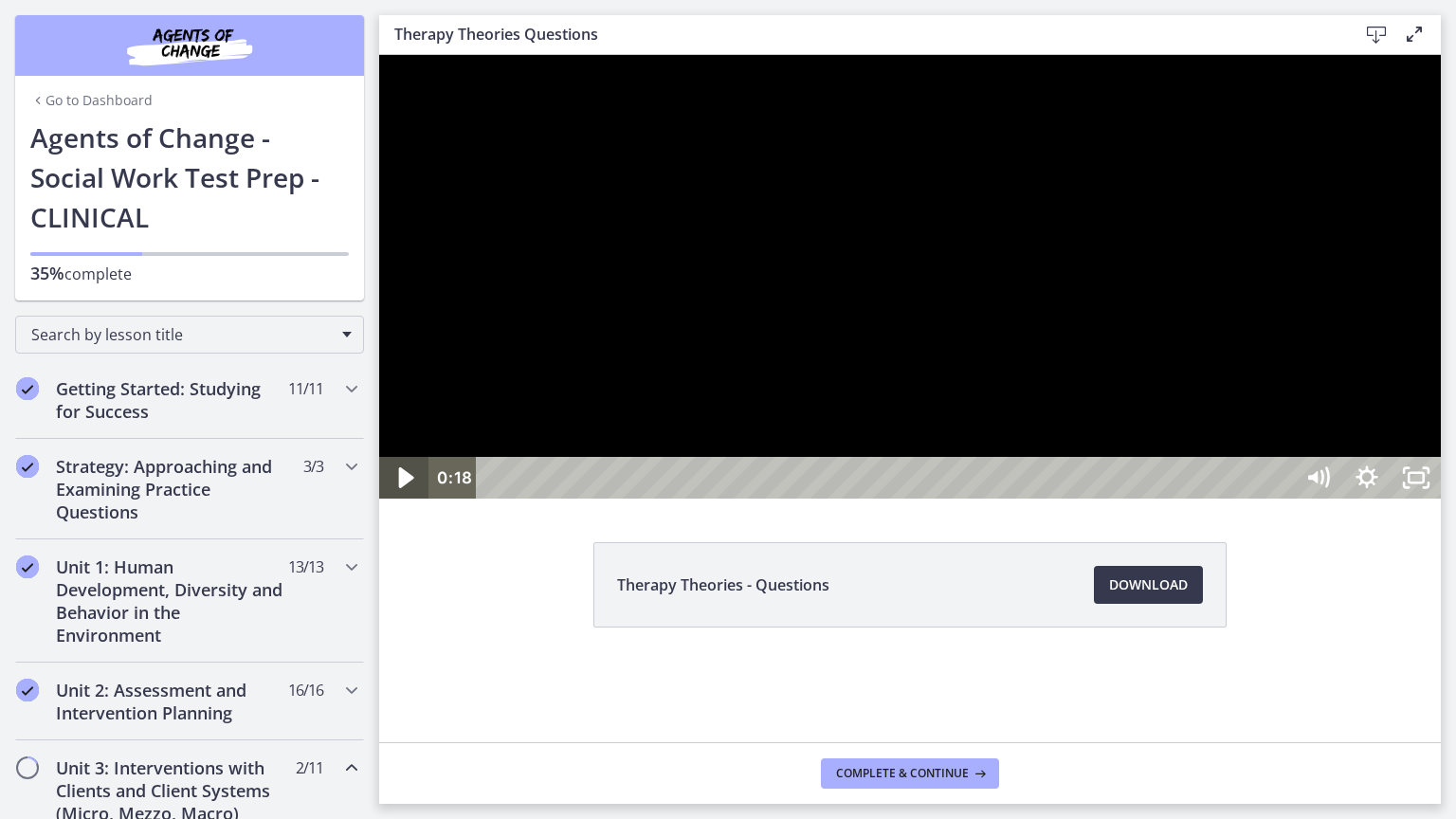 click 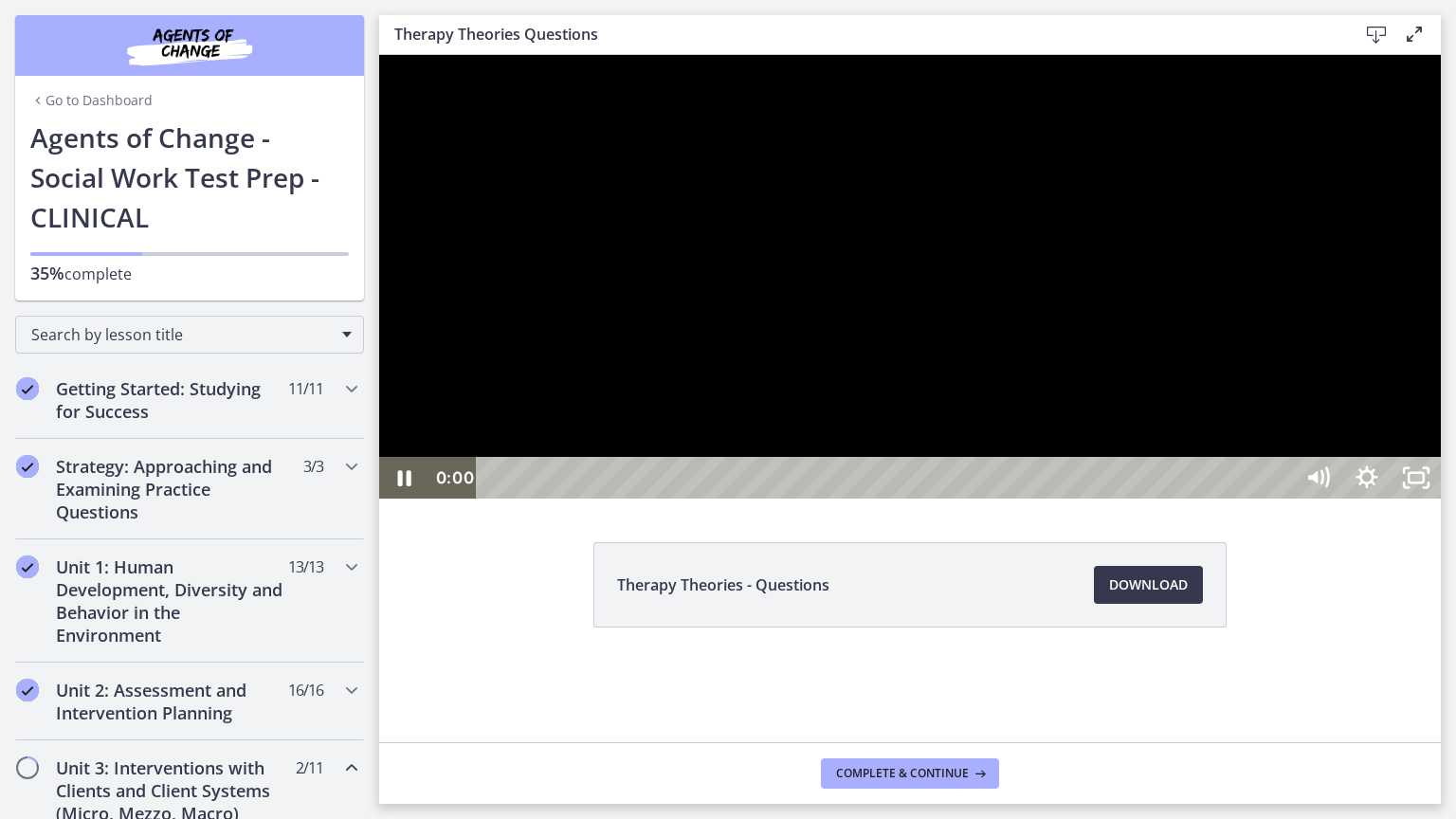 click on "0:00 0:00" at bounding box center (861, 478) 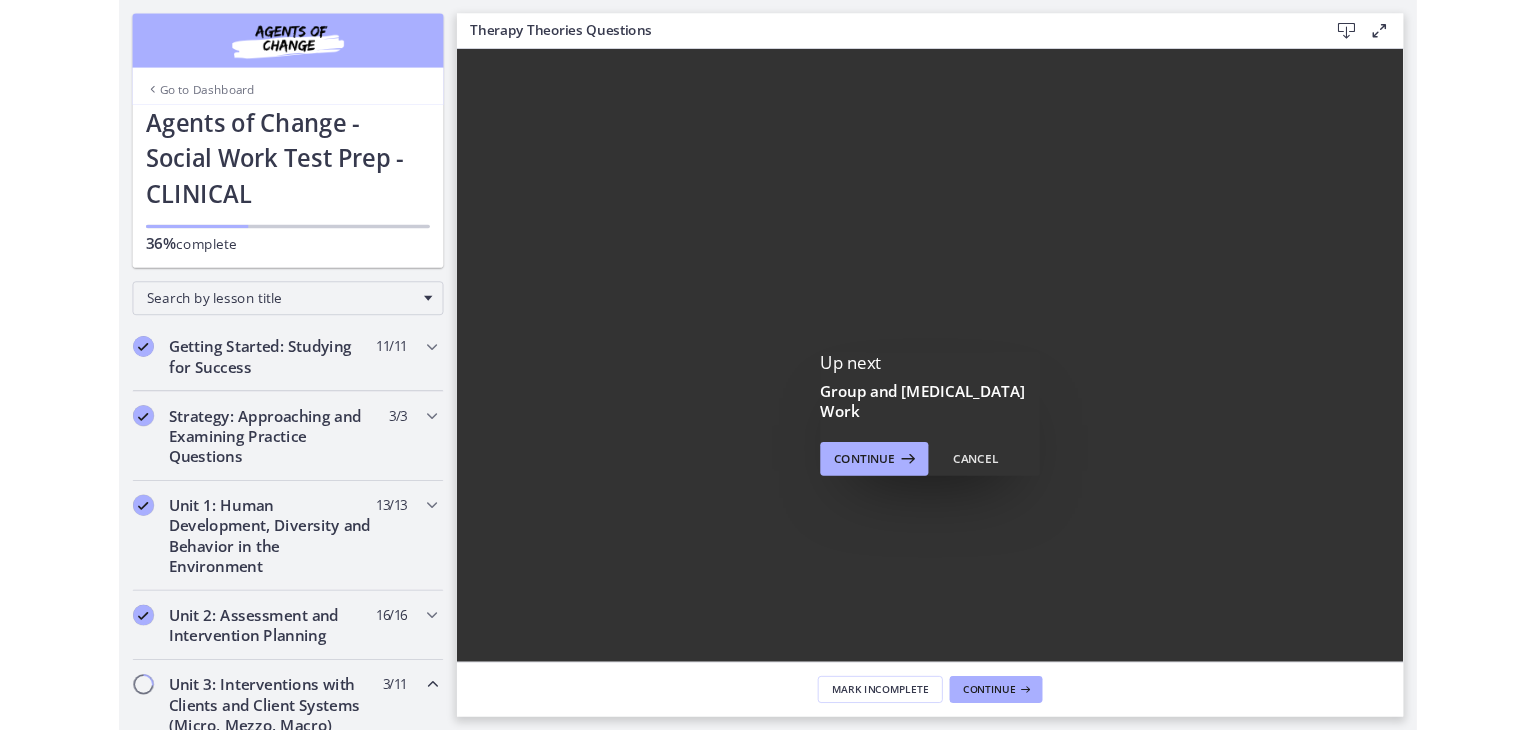 scroll, scrollTop: 0, scrollLeft: 0, axis: both 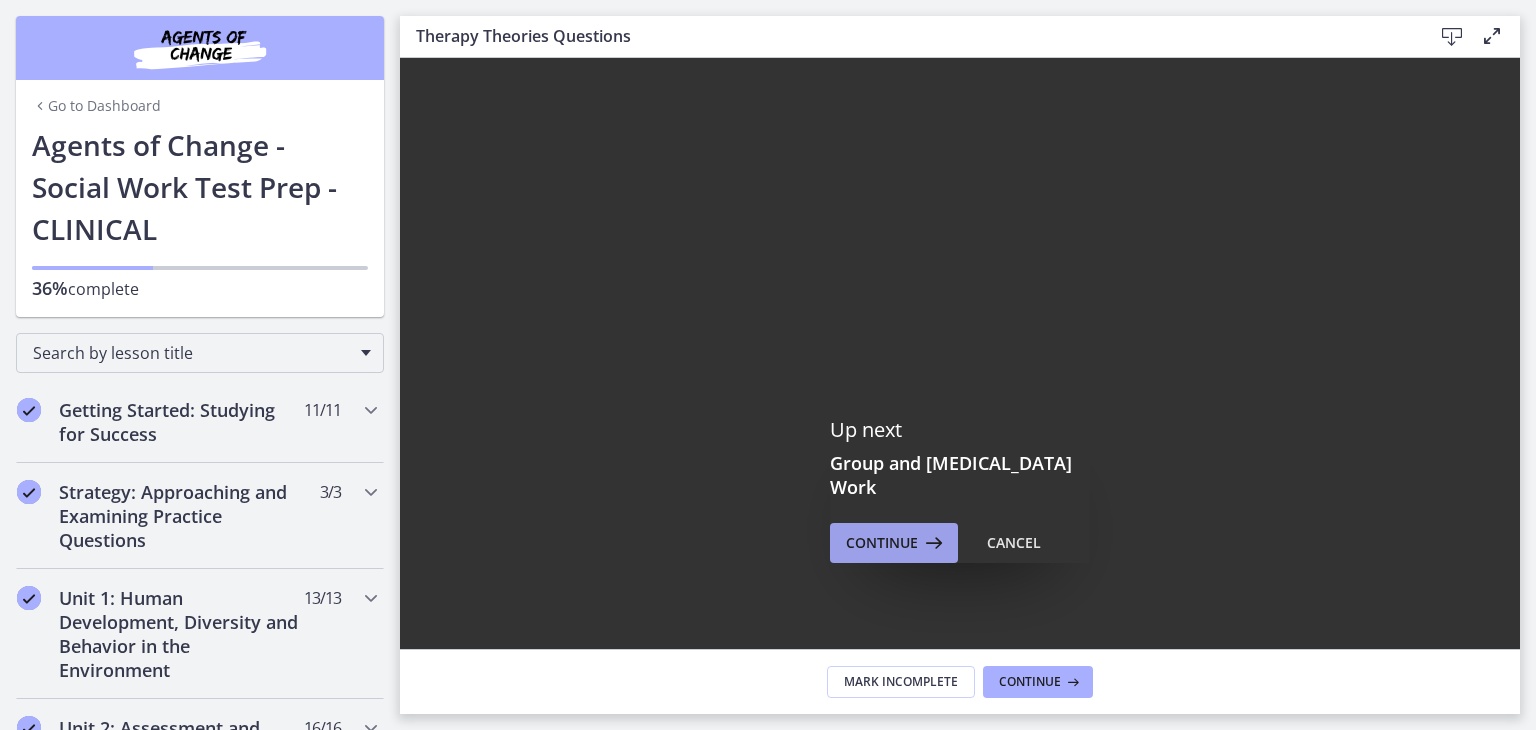 click on "Continue" at bounding box center [882, 543] 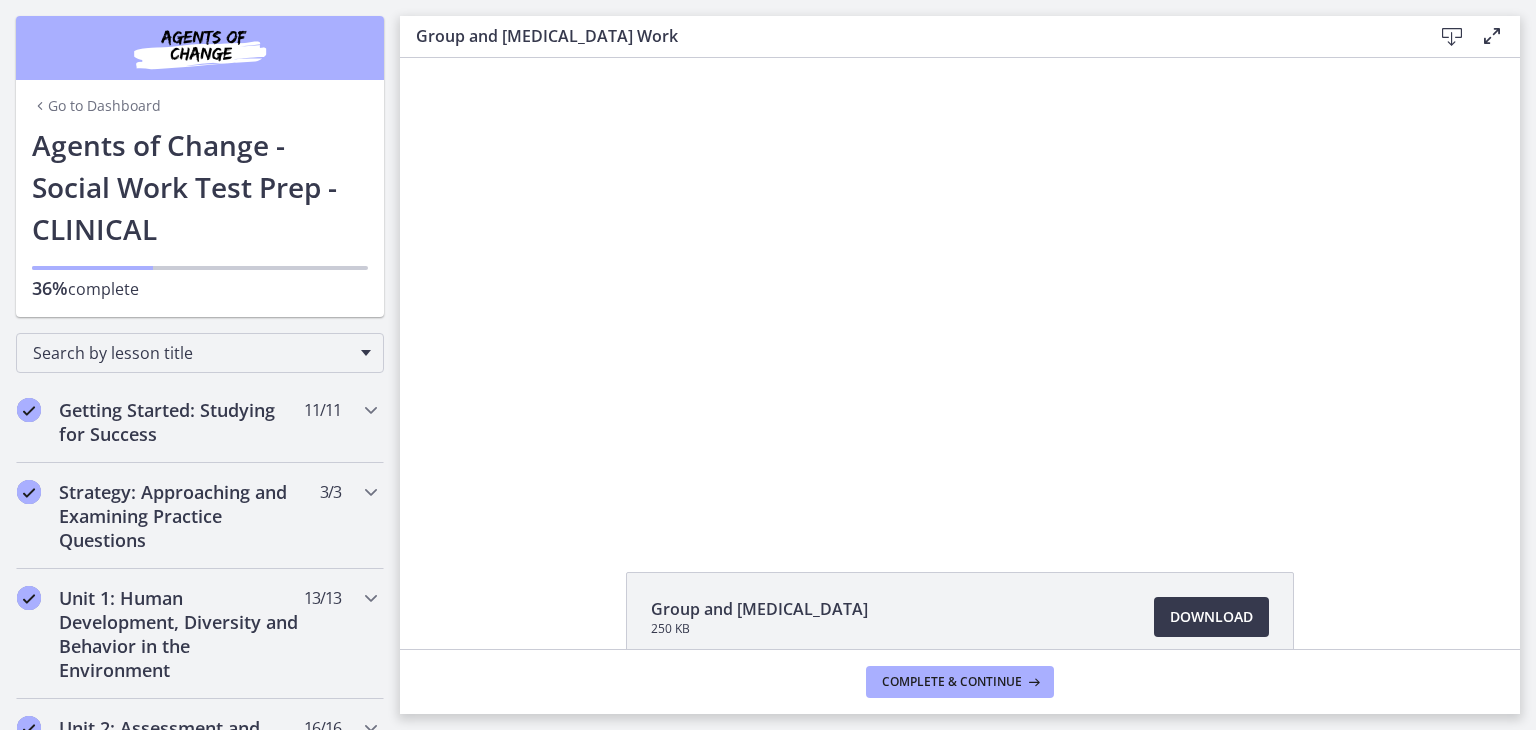 scroll, scrollTop: 0, scrollLeft: 0, axis: both 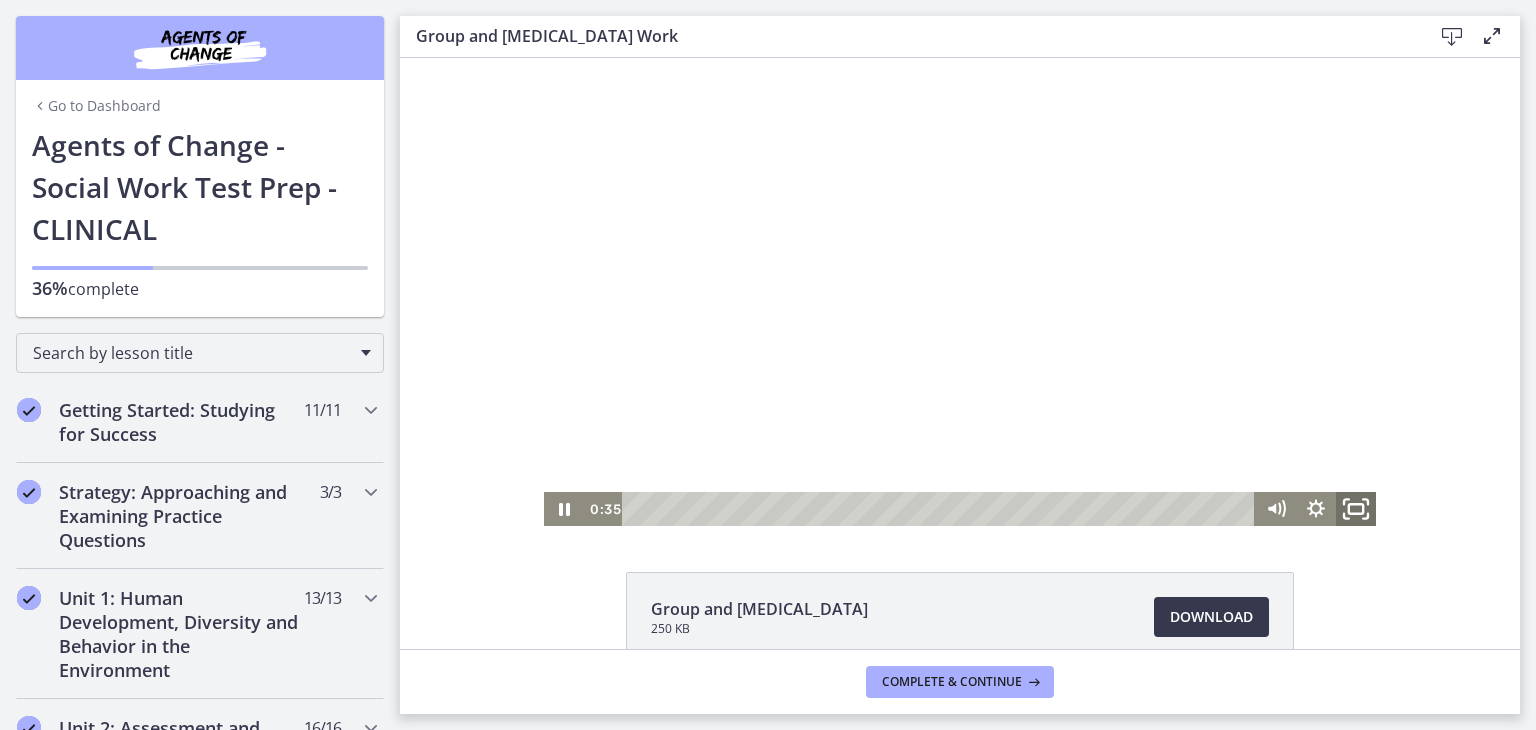 click 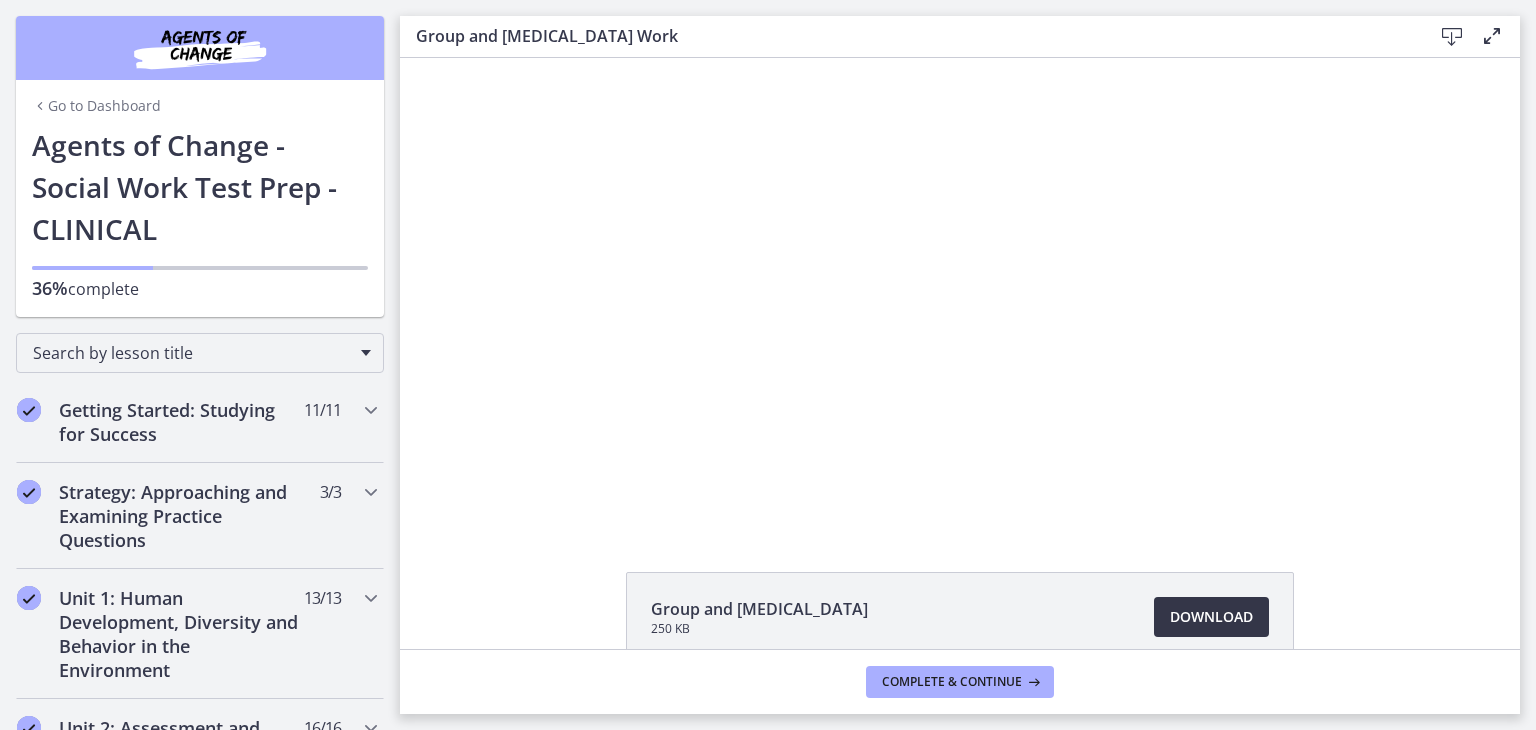 click on "Download
Opens in a new window" at bounding box center (1211, 617) 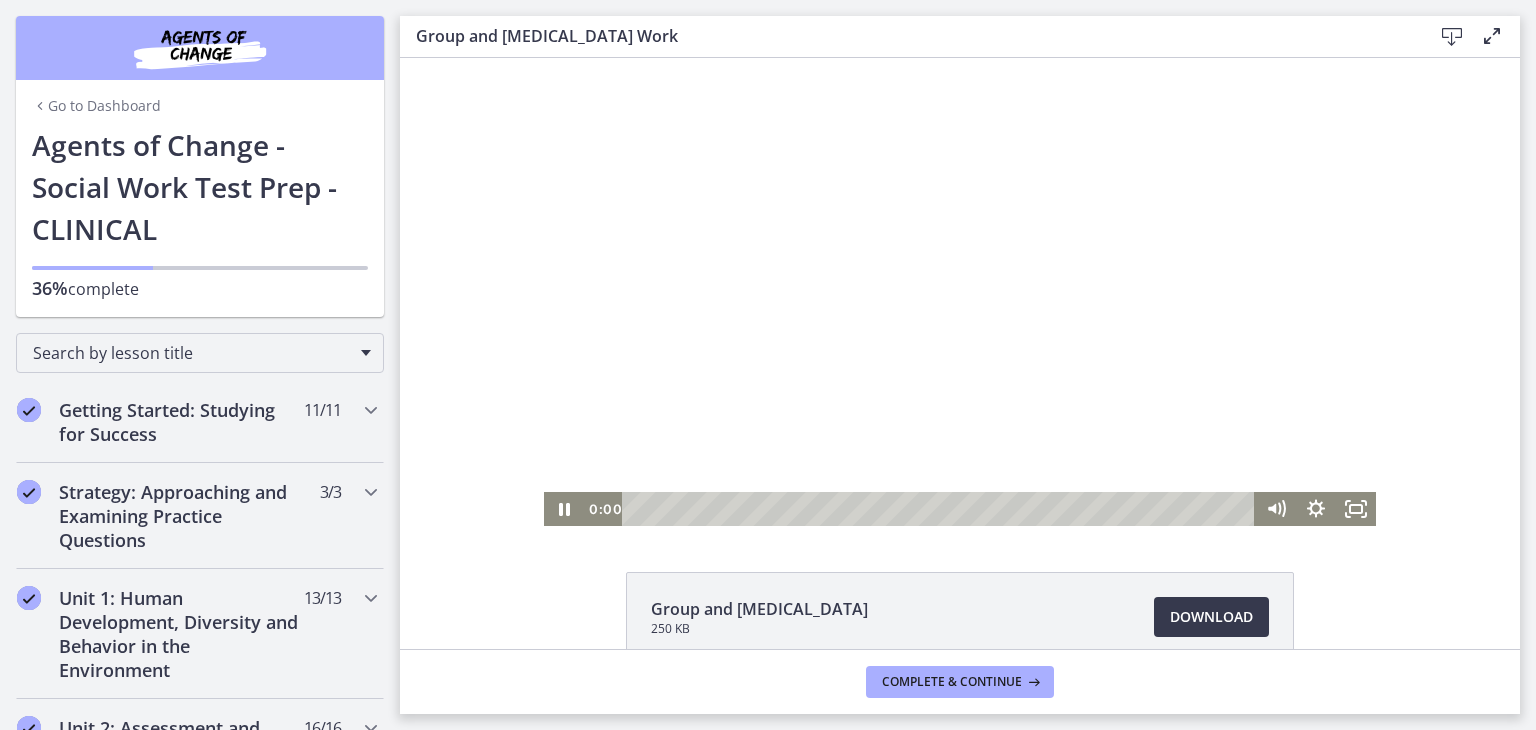 click on "Click for sound
@keyframes VOLUME_SMALL_WAVE_FLASH {
0% { opacity: 0; }
33% { opacity: 1; }
66% { opacity: 1; }
100% { opacity: 0; }
}
@keyframes VOLUME_LARGE_WAVE_FLASH {
0% { opacity: 0; }
33% { opacity: 1; }
66% { opacity: 1; }
100% { opacity: 0; }
}
.volume__small-wave {
animation: VOLUME_SMALL_WAVE_FLASH 2s infinite;
opacity: 0;
}
.volume__large-wave {
animation: VOLUME_LARGE_WAVE_FLASH 2s infinite .3s;
opacity: 0;
}
0:00 0:00" at bounding box center [960, 292] 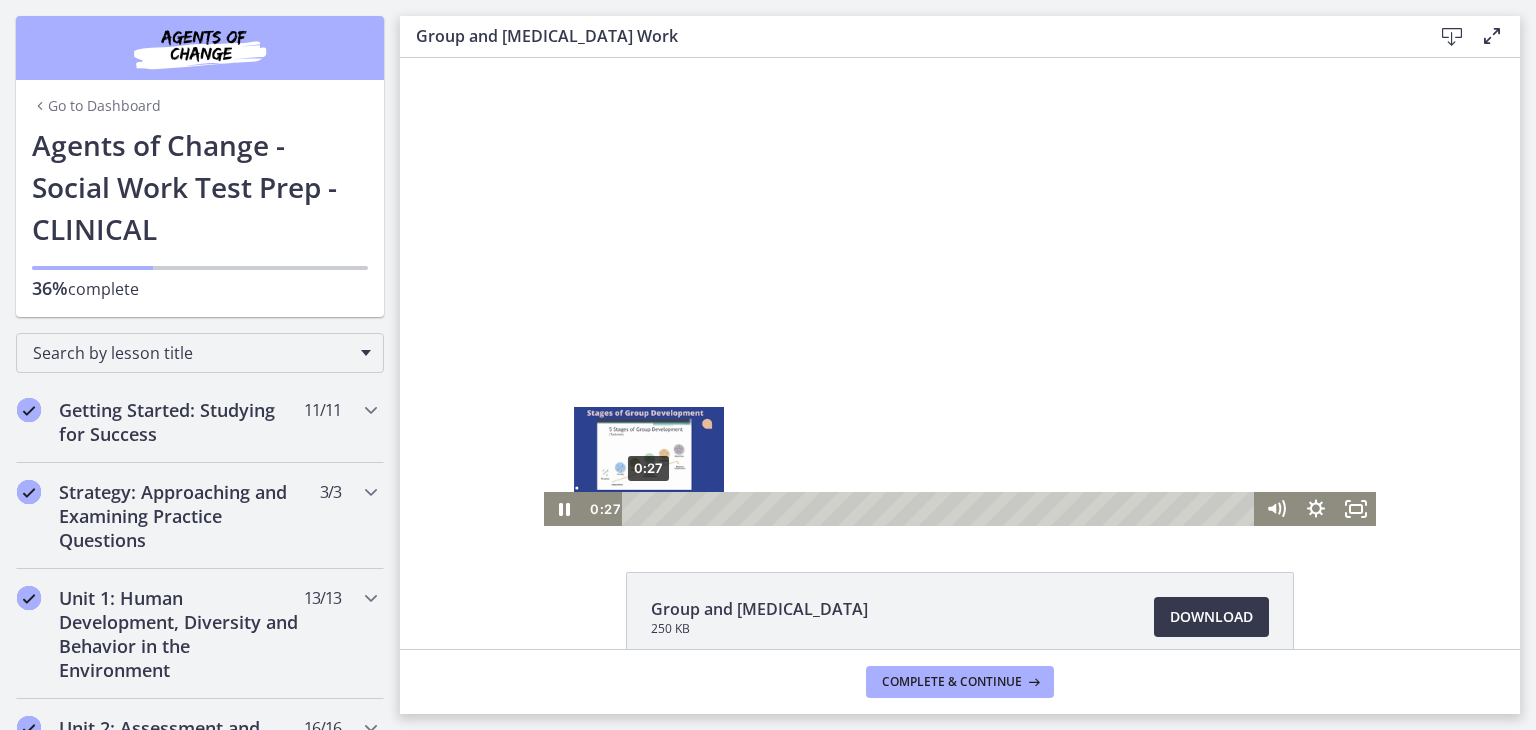 click on "0:27" at bounding box center (941, 509) 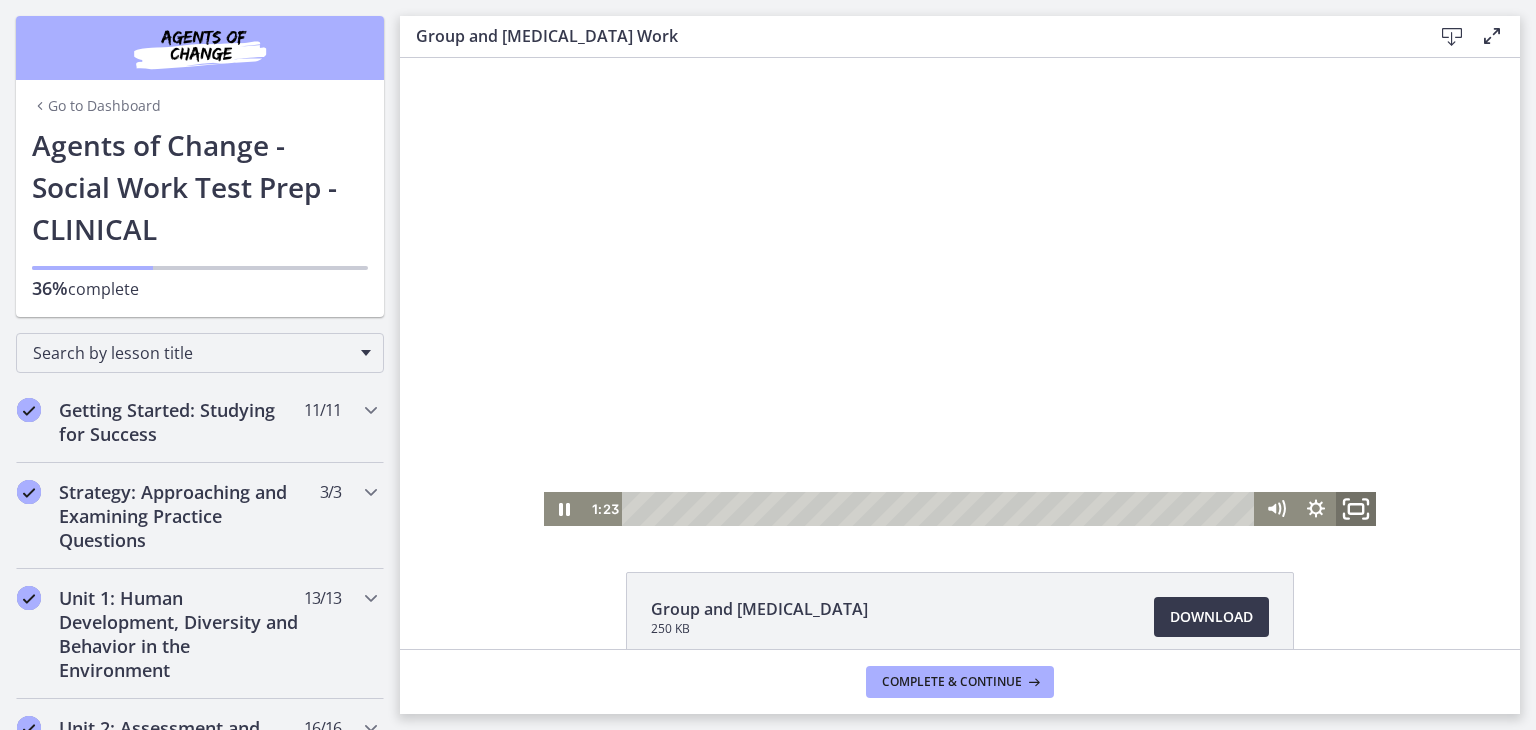 click 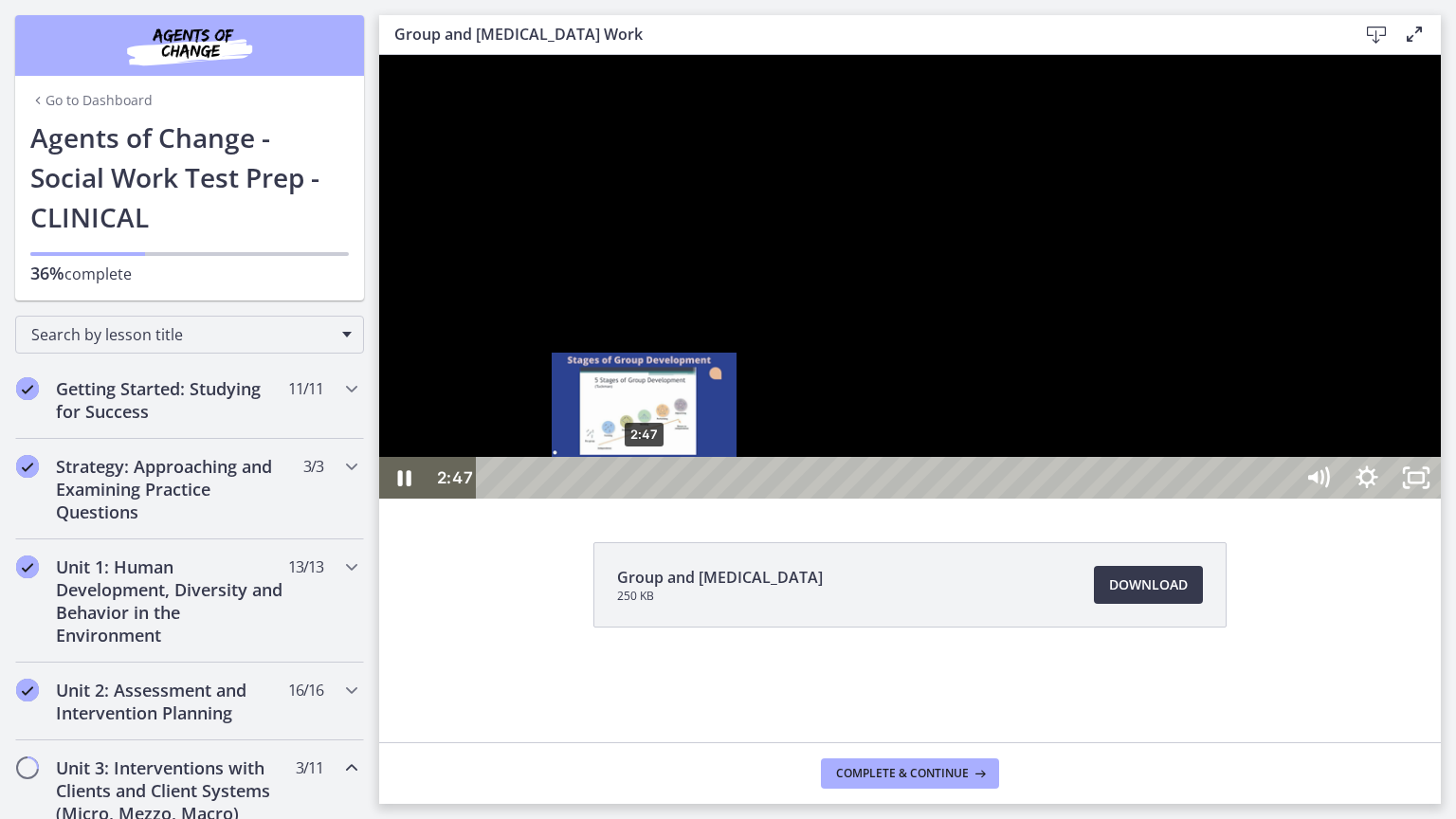 drag, startPoint x: 667, startPoint y: 850, endPoint x: 643, endPoint y: 850, distance: 24 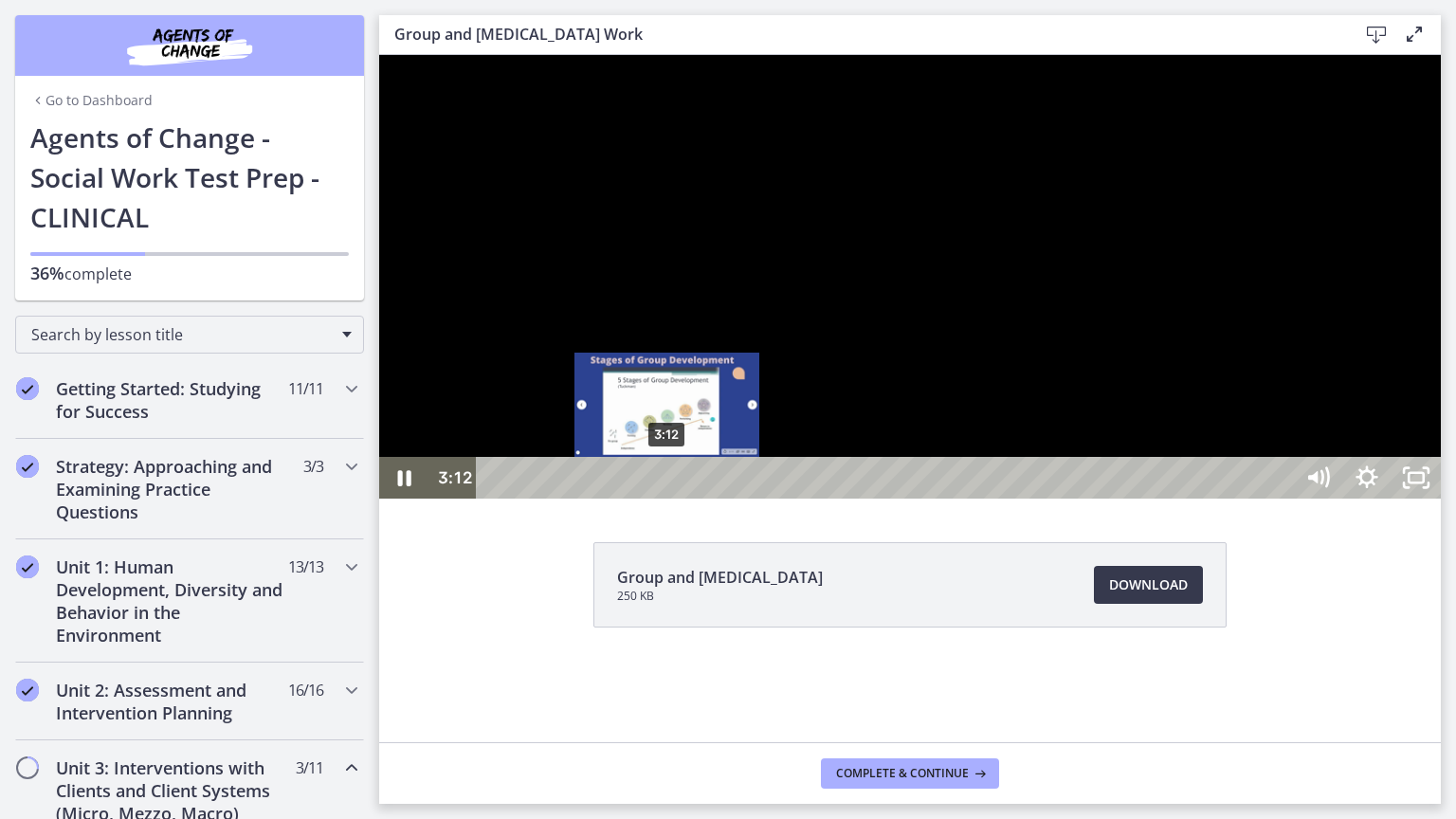 drag, startPoint x: 694, startPoint y: 855, endPoint x: 667, endPoint y: 859, distance: 27.294688 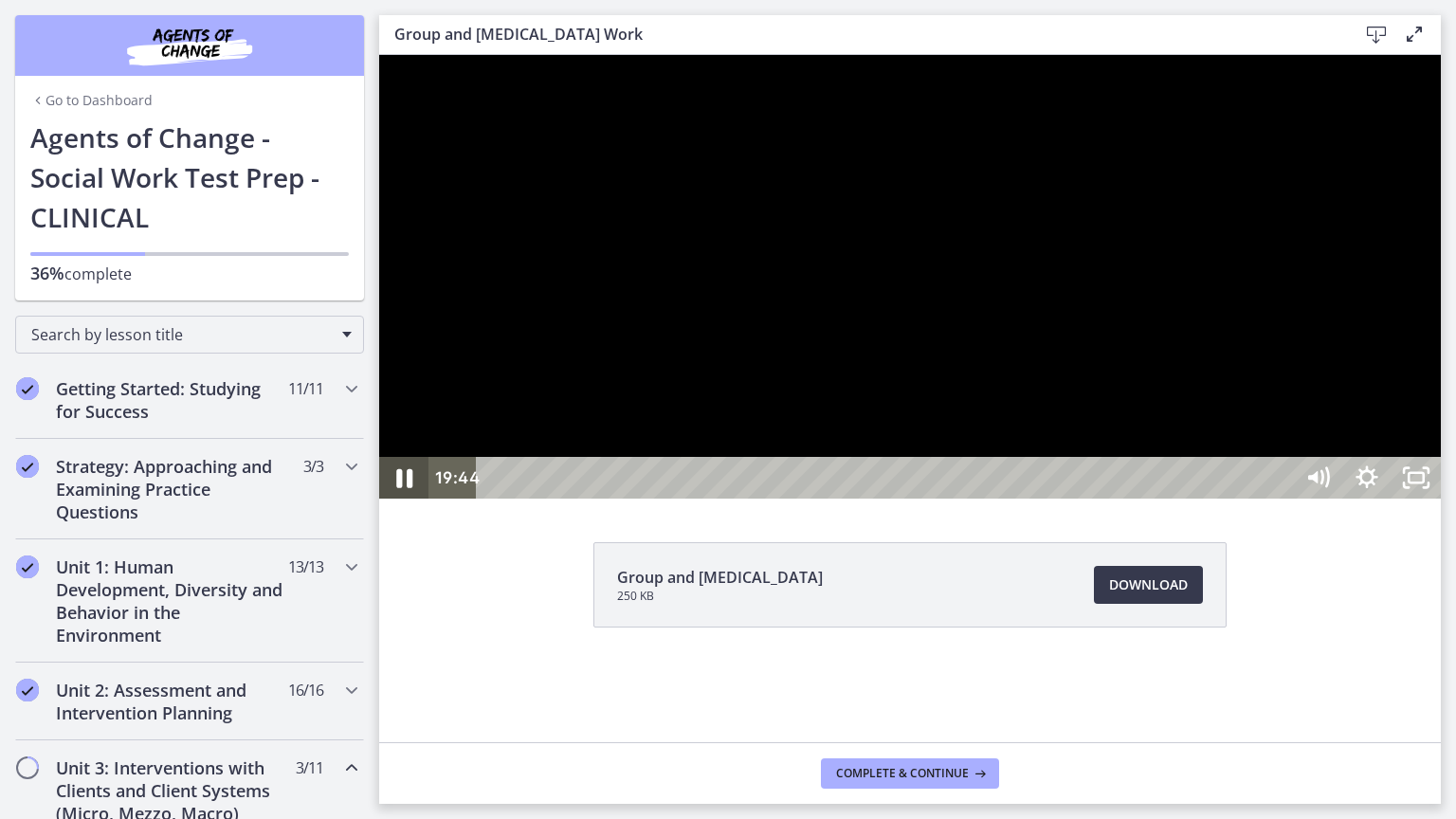 click 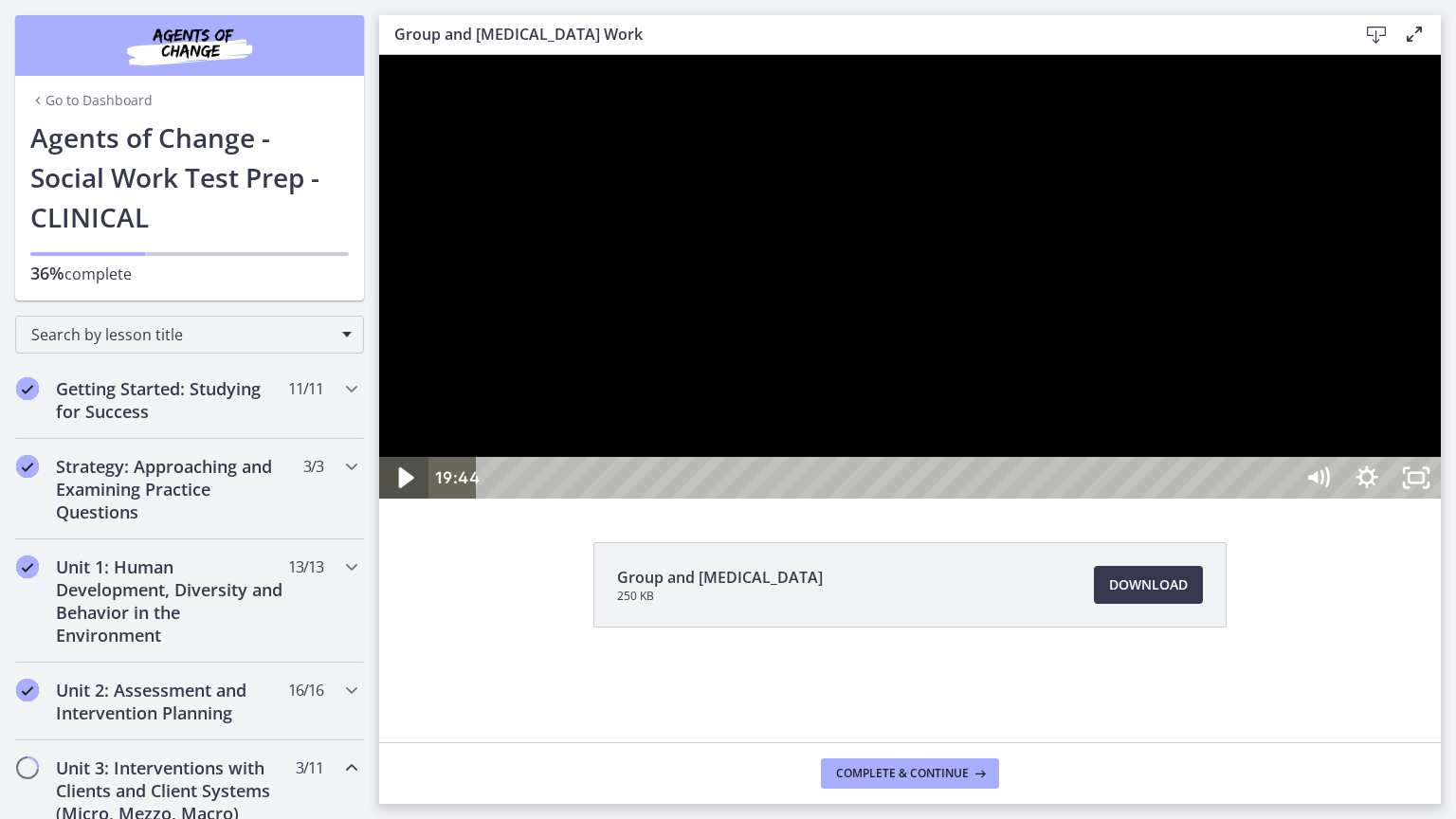 click 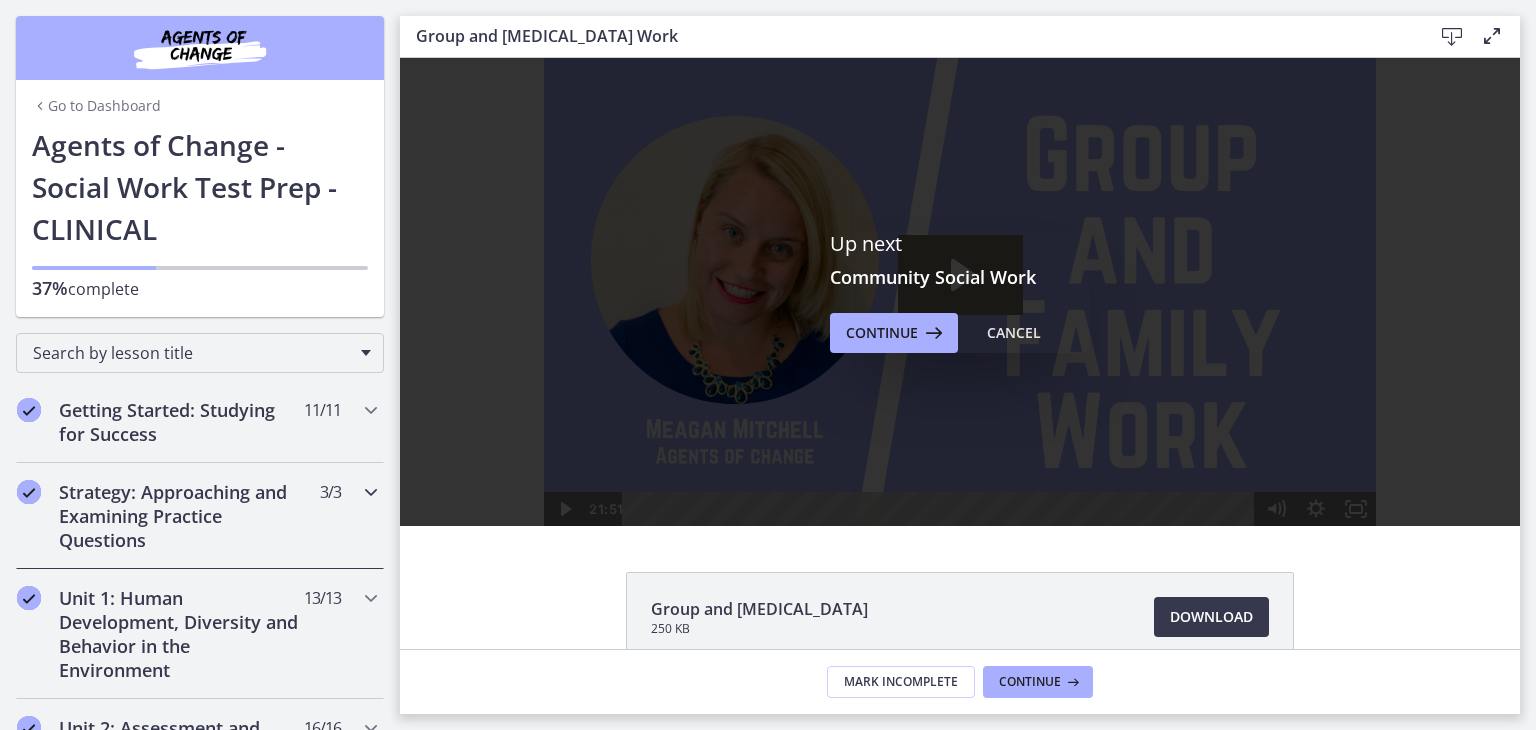 scroll, scrollTop: 0, scrollLeft: 0, axis: both 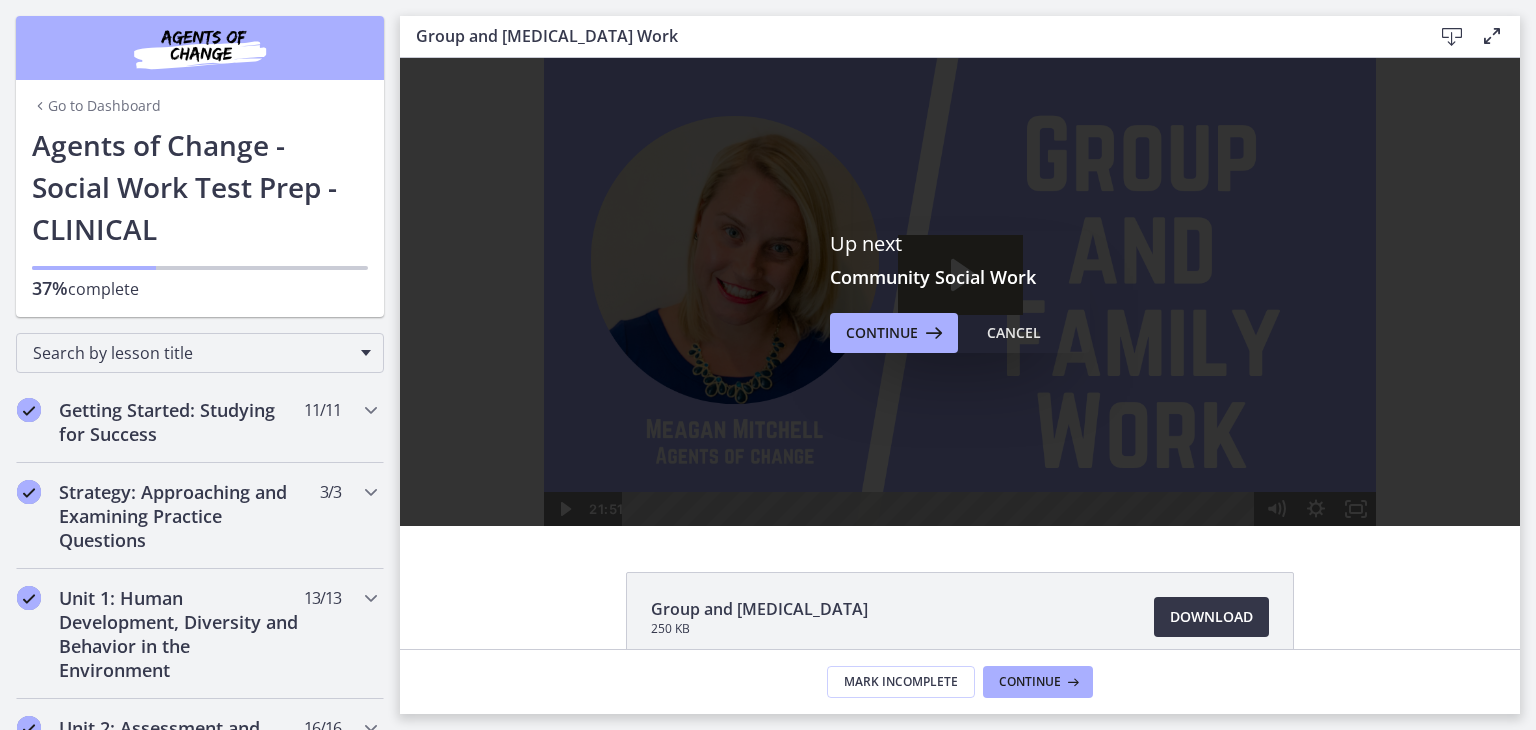 click on "Download
Opens in a new window" at bounding box center [1211, 617] 